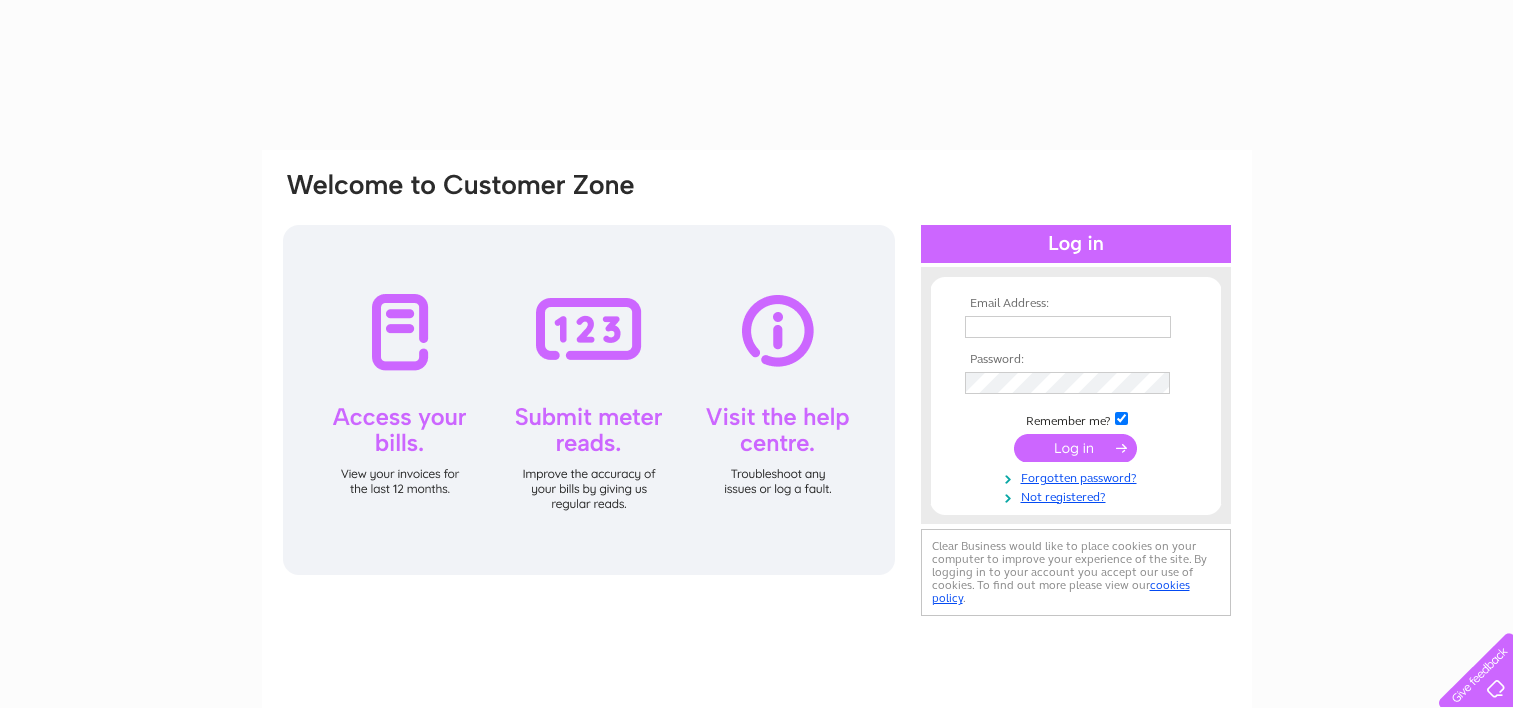 scroll, scrollTop: 0, scrollLeft: 0, axis: both 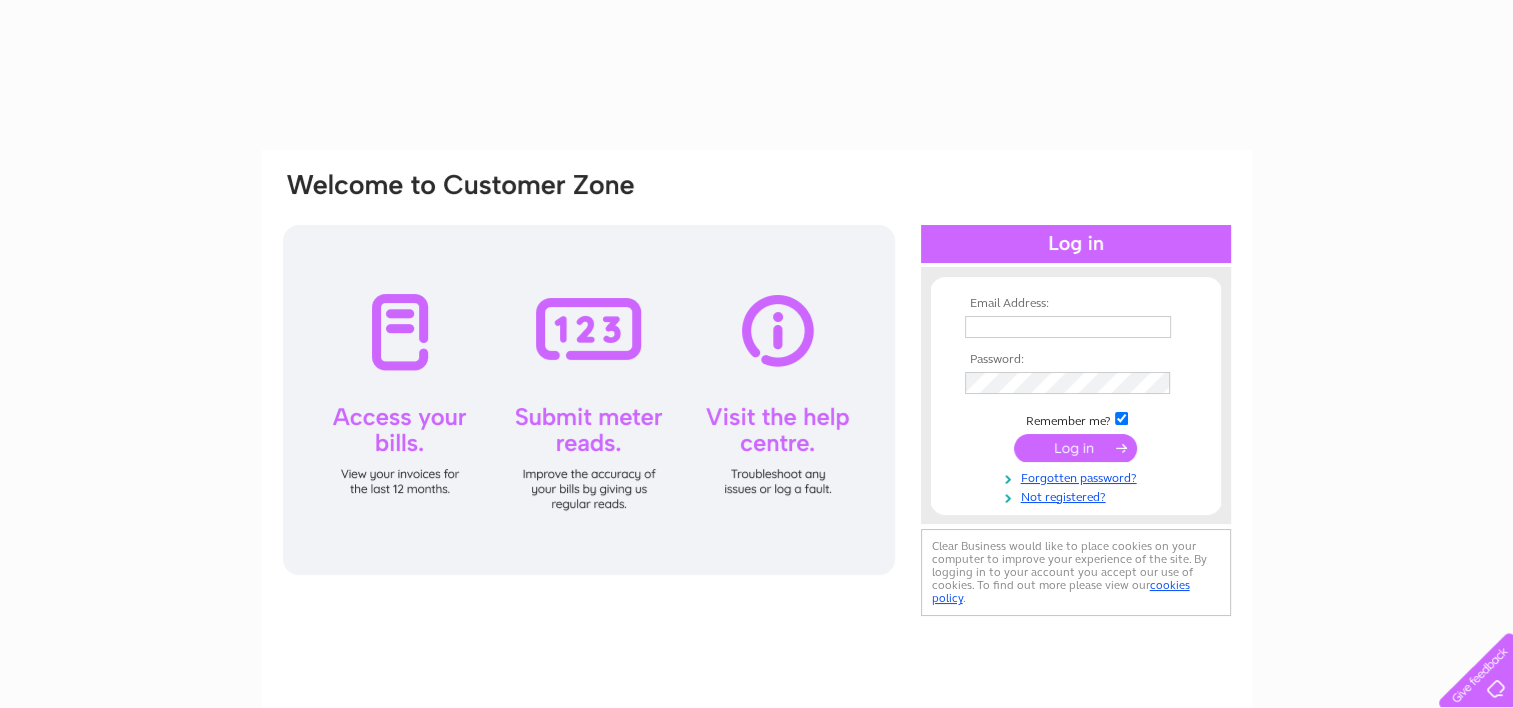 type on "stevie_mckay@hotmail.co.uk" 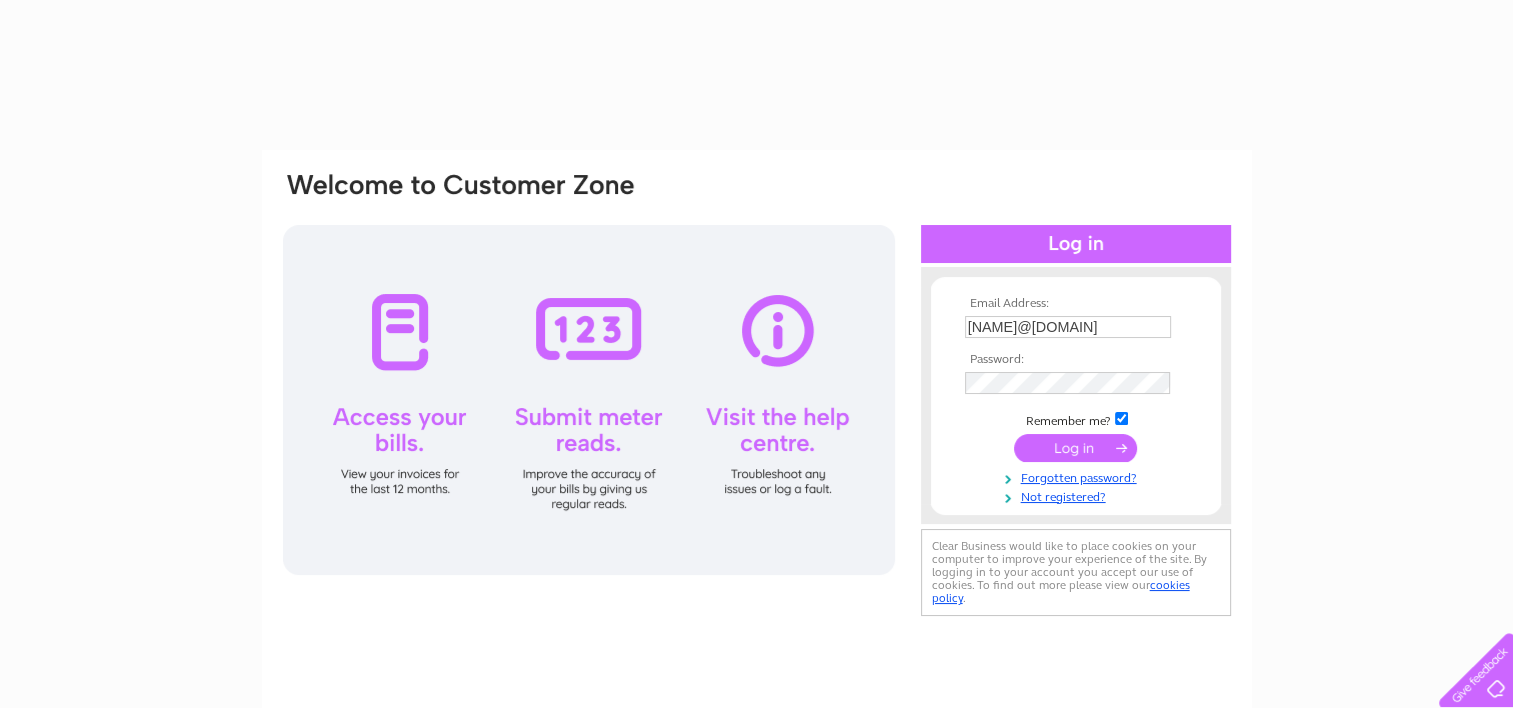 scroll, scrollTop: 0, scrollLeft: 0, axis: both 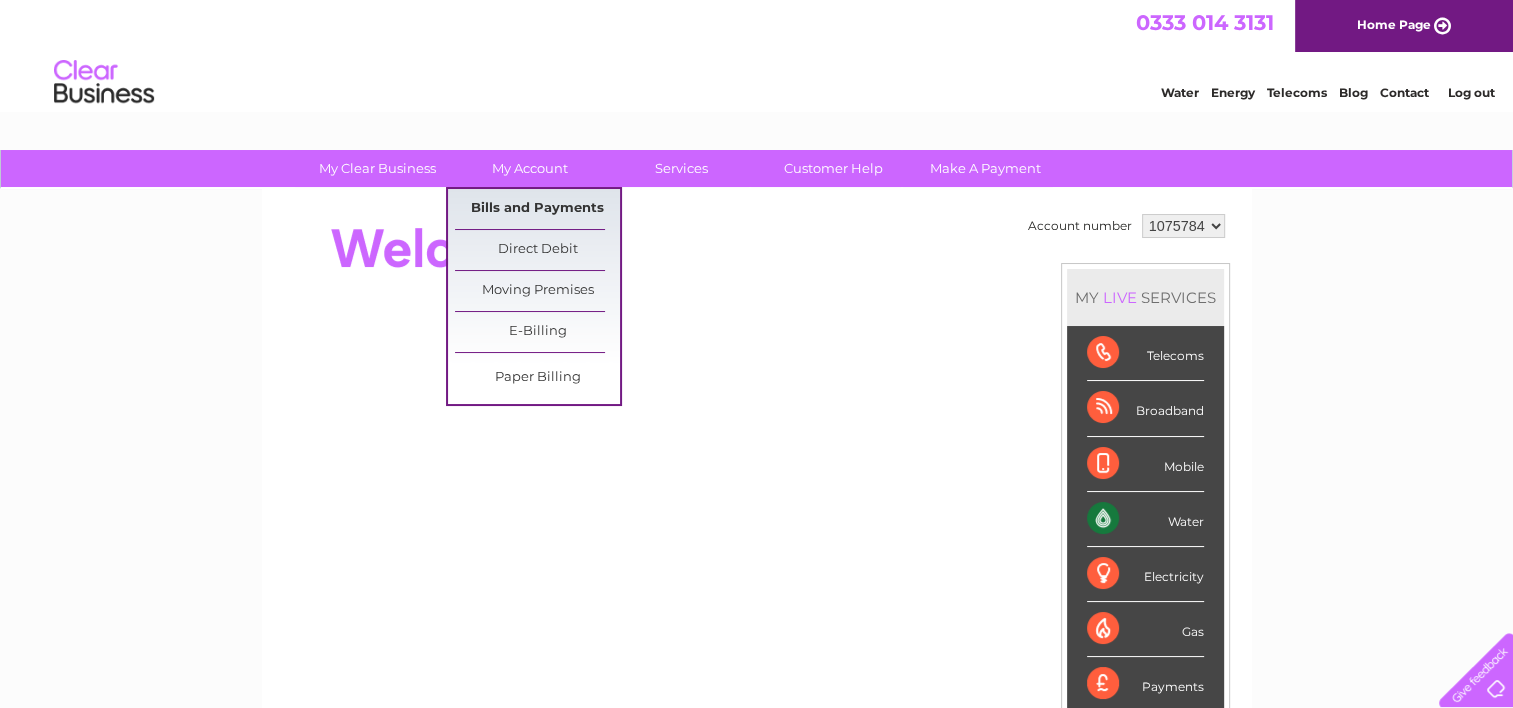 click on "Bills and Payments" at bounding box center (537, 209) 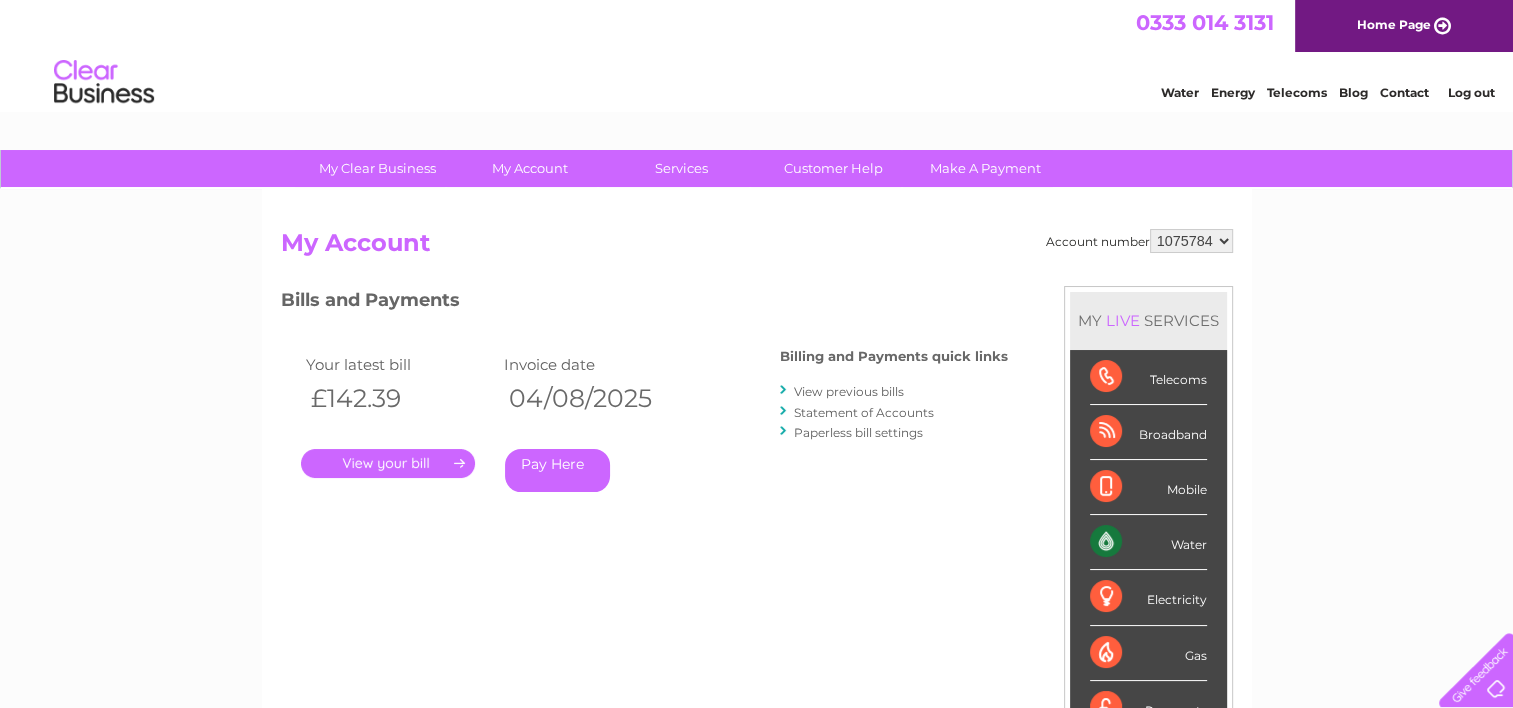 scroll, scrollTop: 0, scrollLeft: 0, axis: both 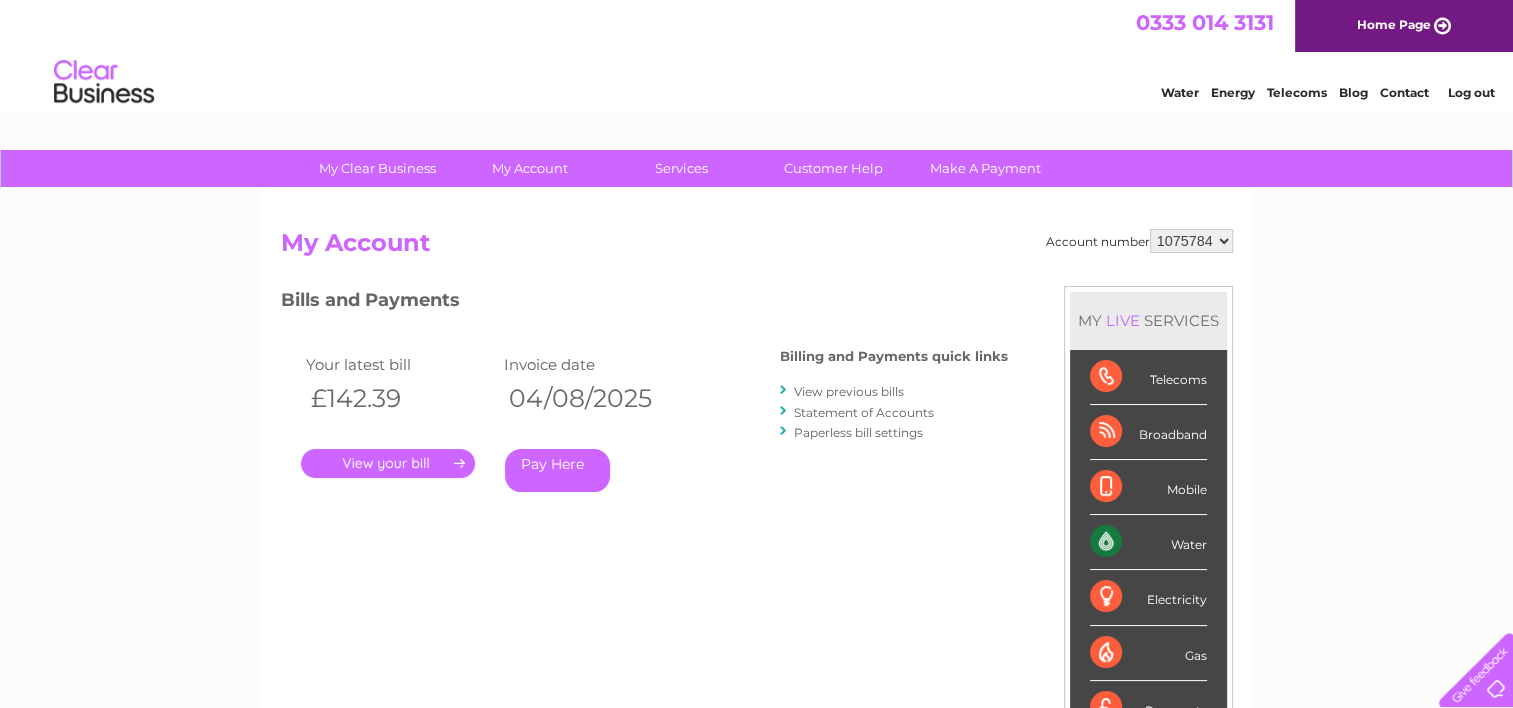 click on "." at bounding box center (388, 463) 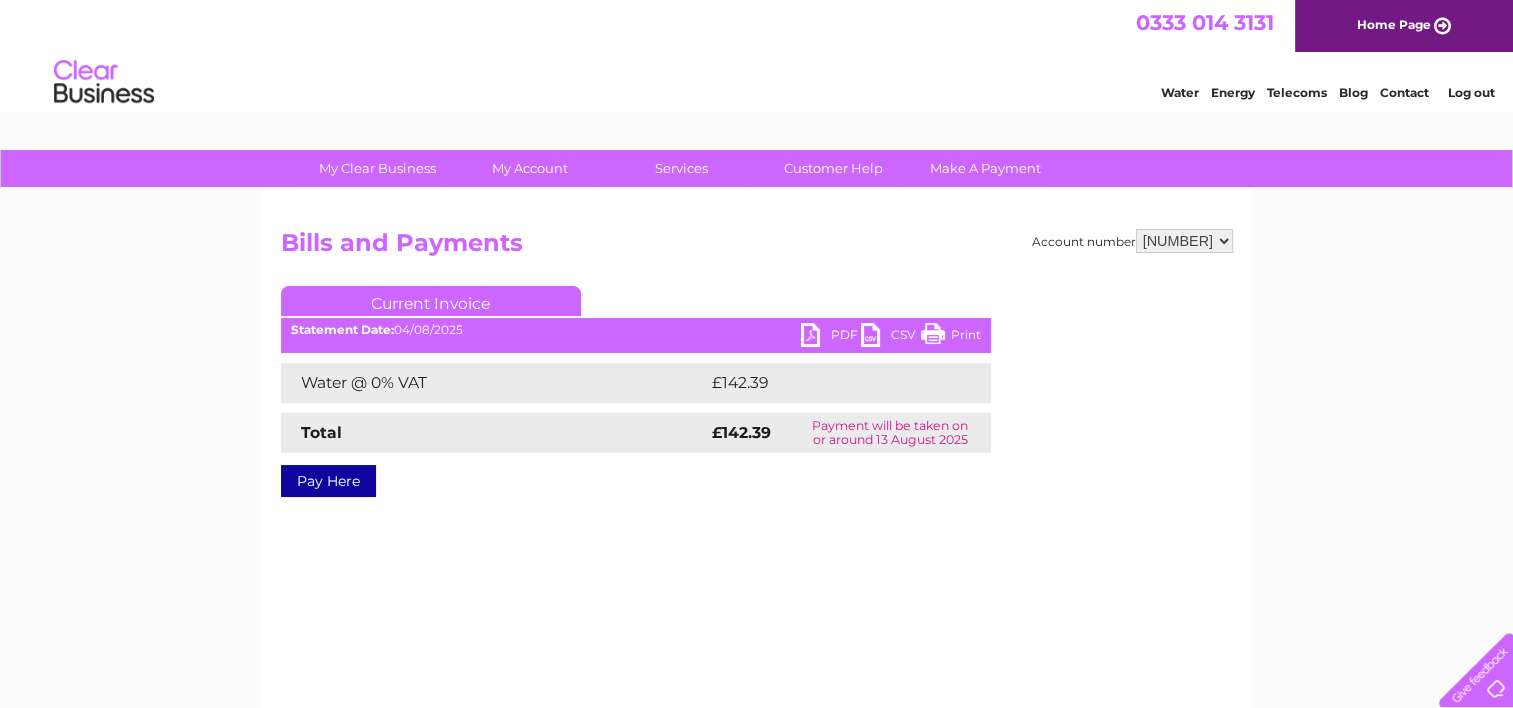 scroll, scrollTop: 0, scrollLeft: 0, axis: both 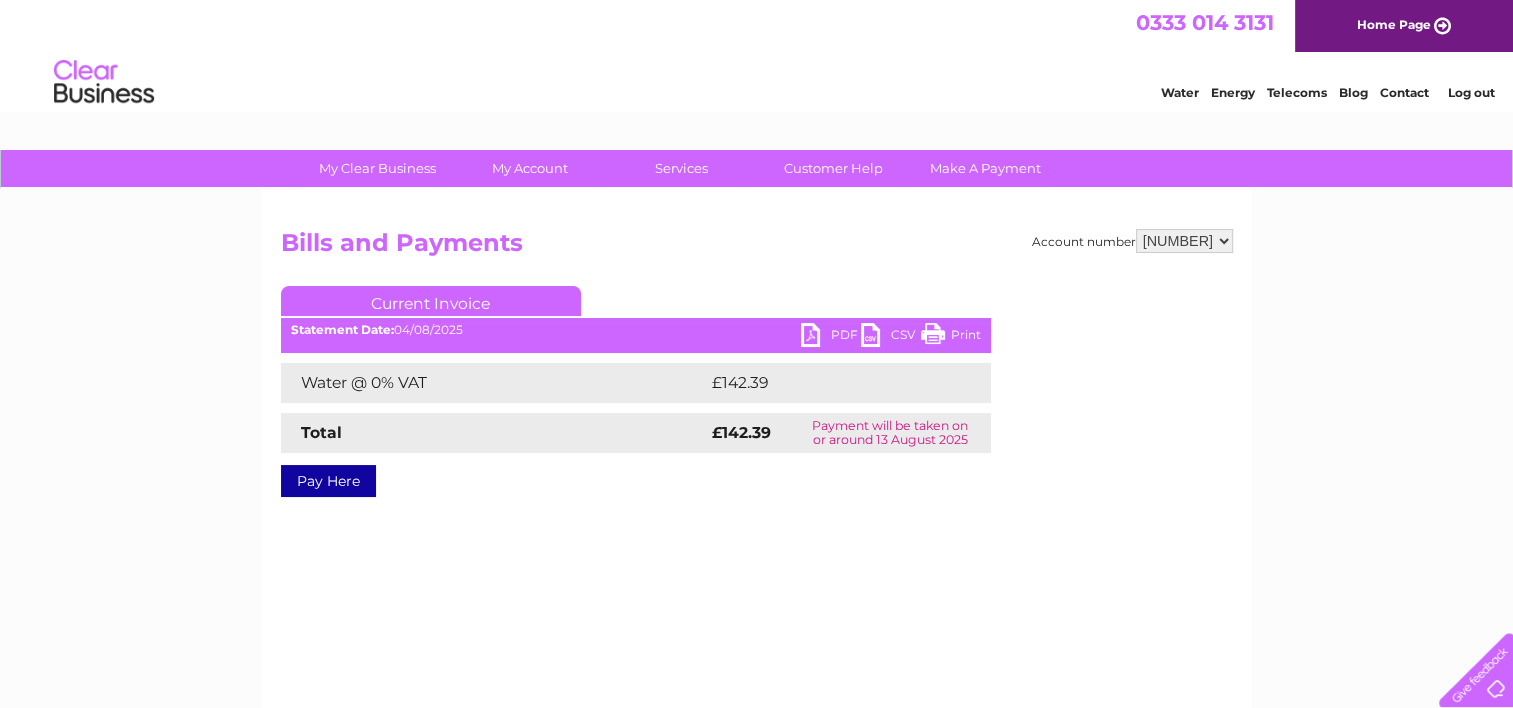 click on "PDF" at bounding box center [831, 337] 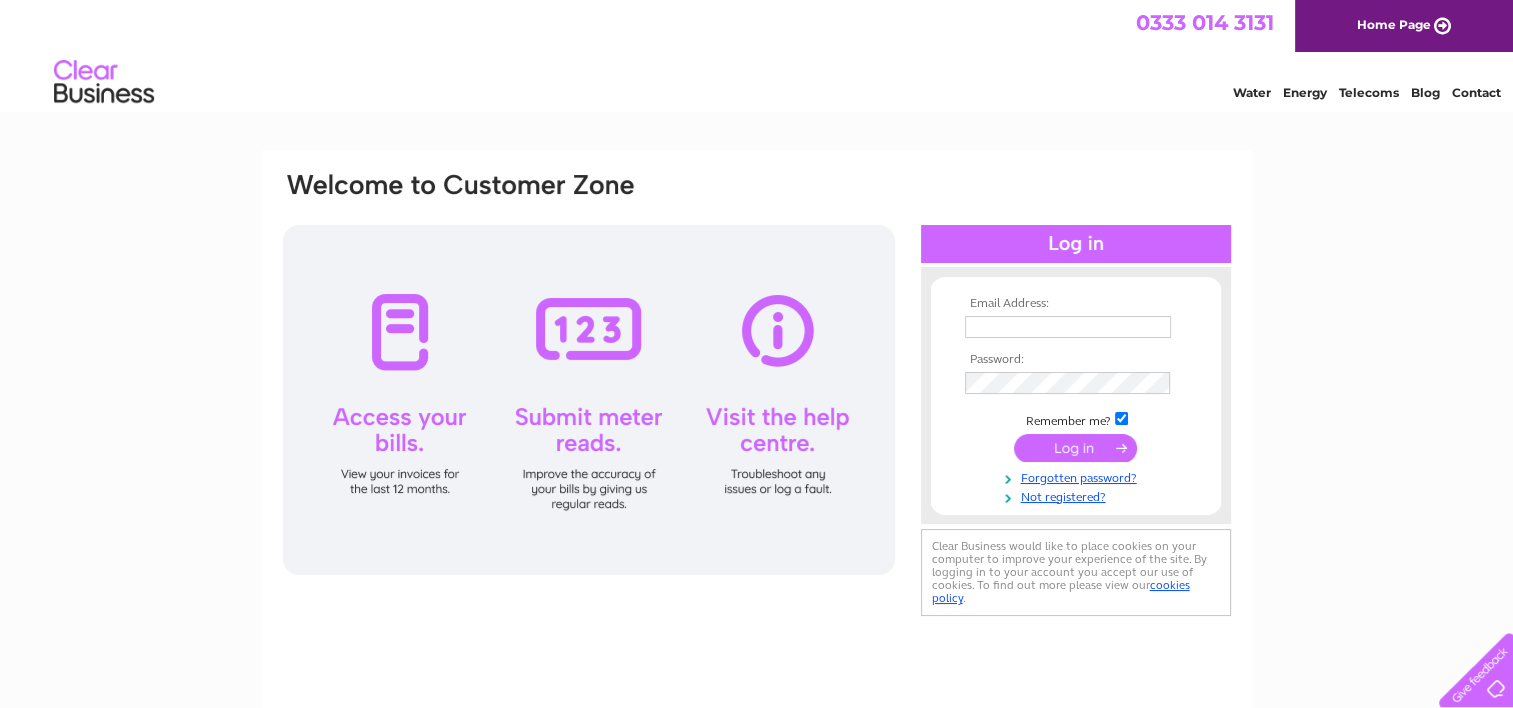 scroll, scrollTop: 0, scrollLeft: 0, axis: both 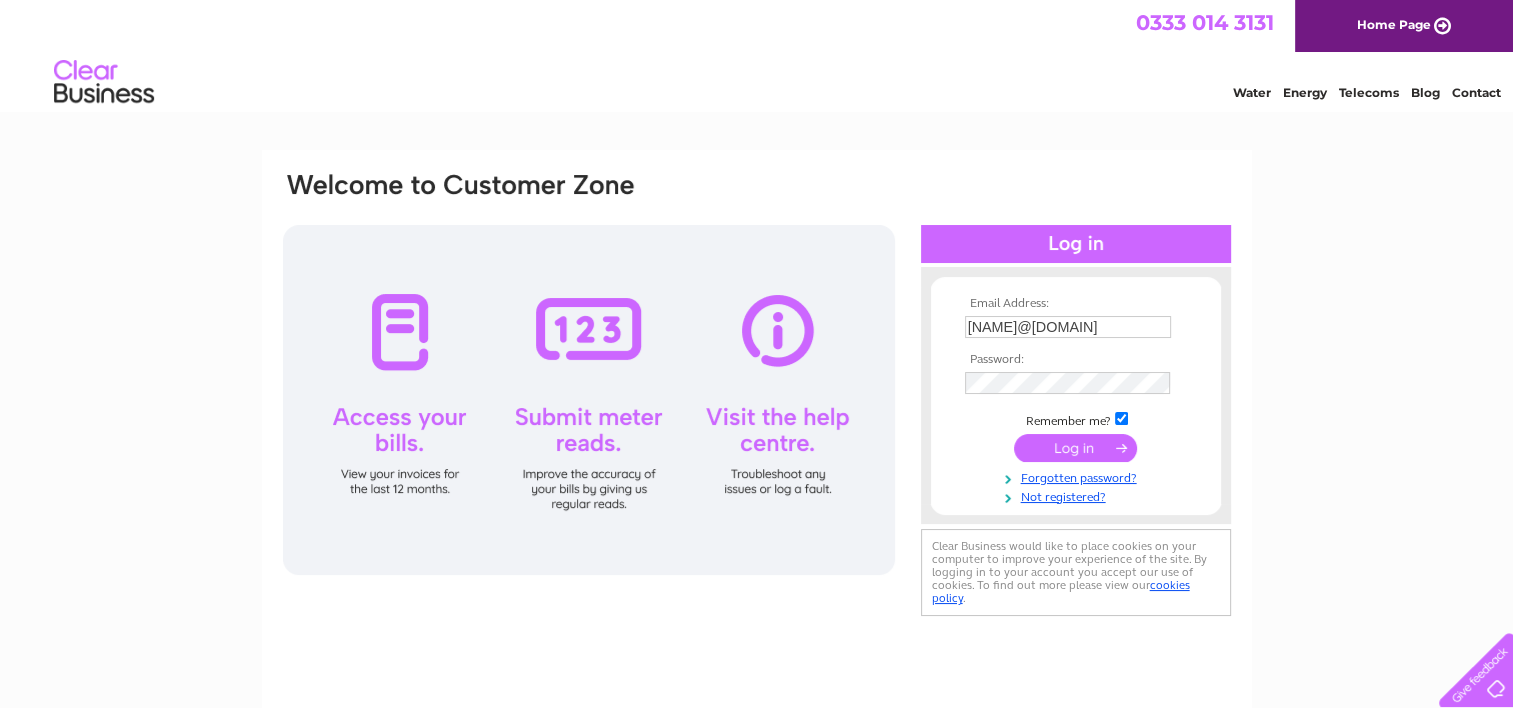 click on "stevie_mckay@hotmail.co.uk" at bounding box center (1068, 327) 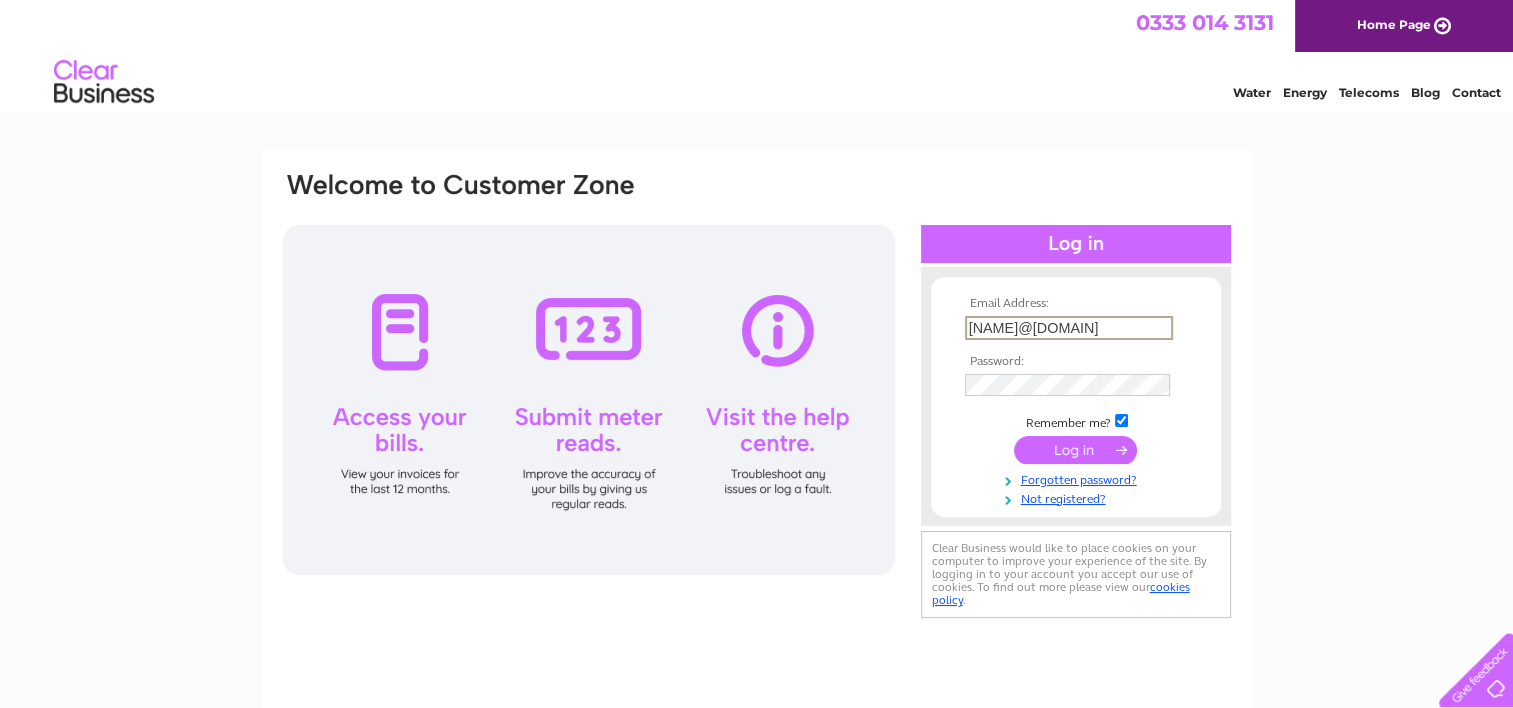 type on "mckaysminimarket@gmail.com" 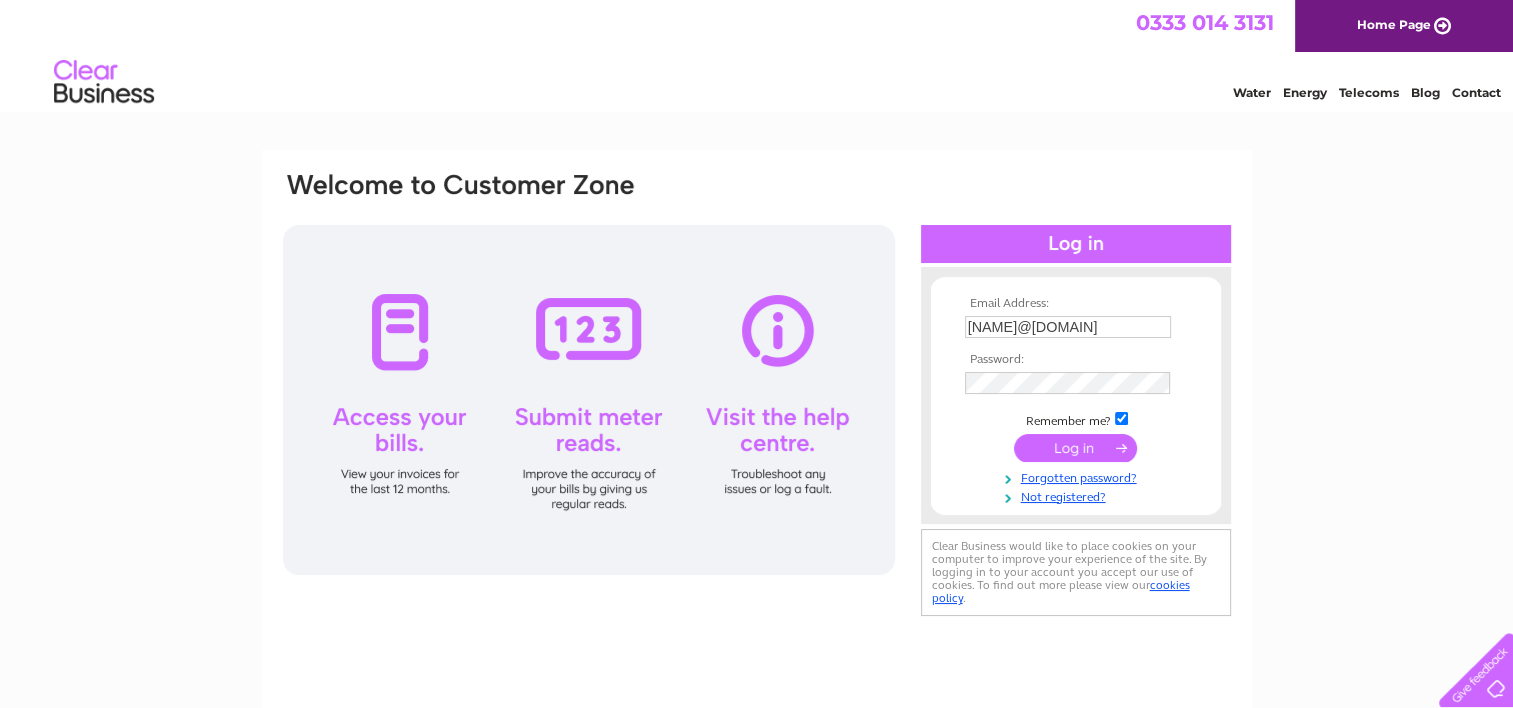click at bounding box center (1075, 448) 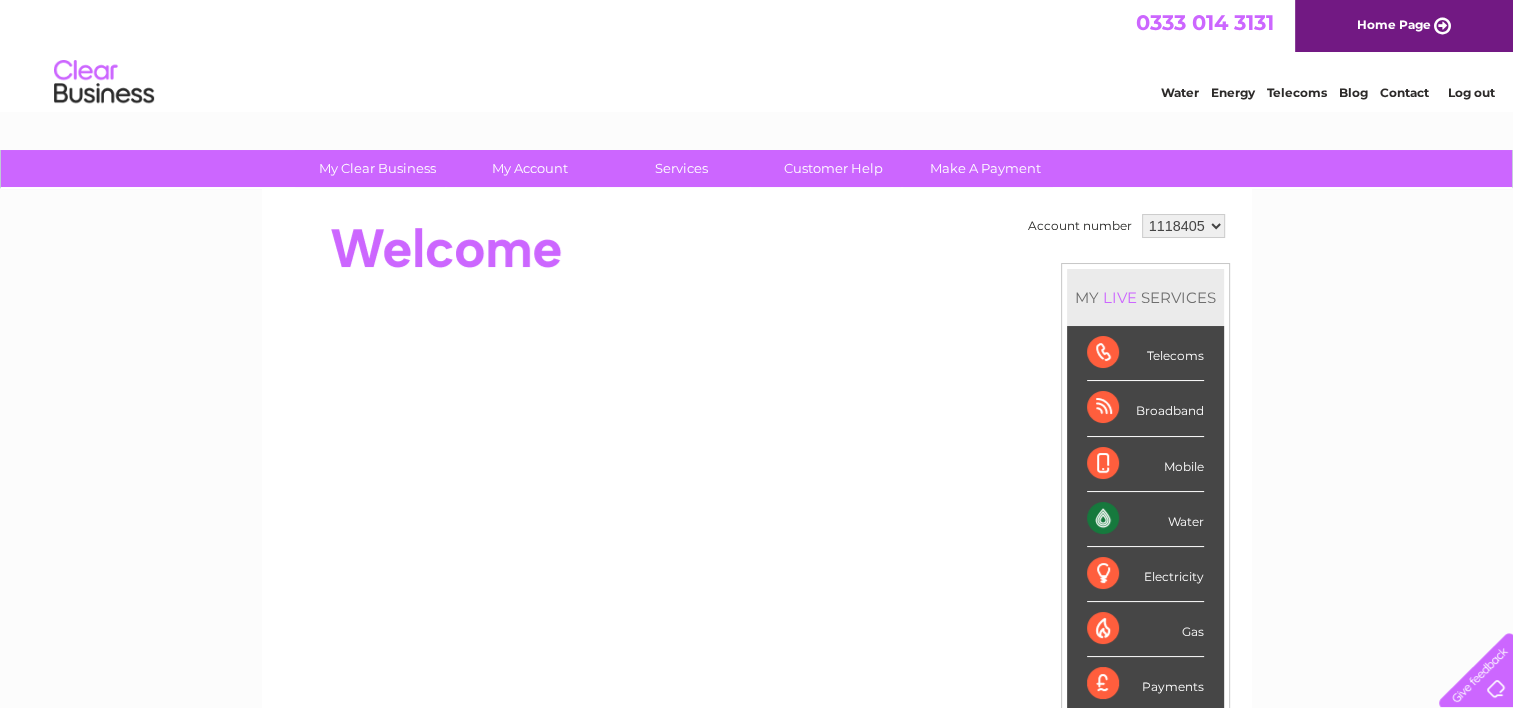 scroll, scrollTop: 0, scrollLeft: 0, axis: both 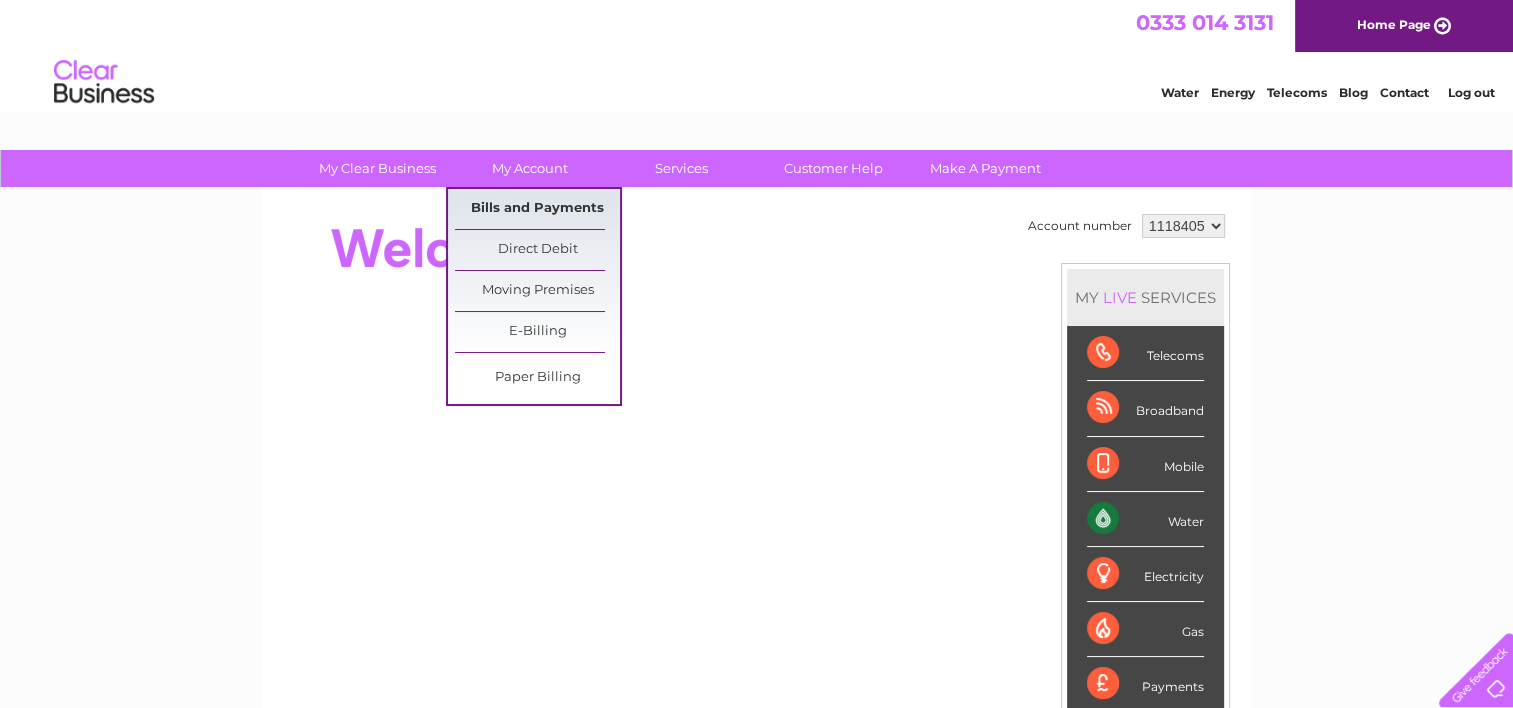 click on "Bills and Payments" at bounding box center (537, 209) 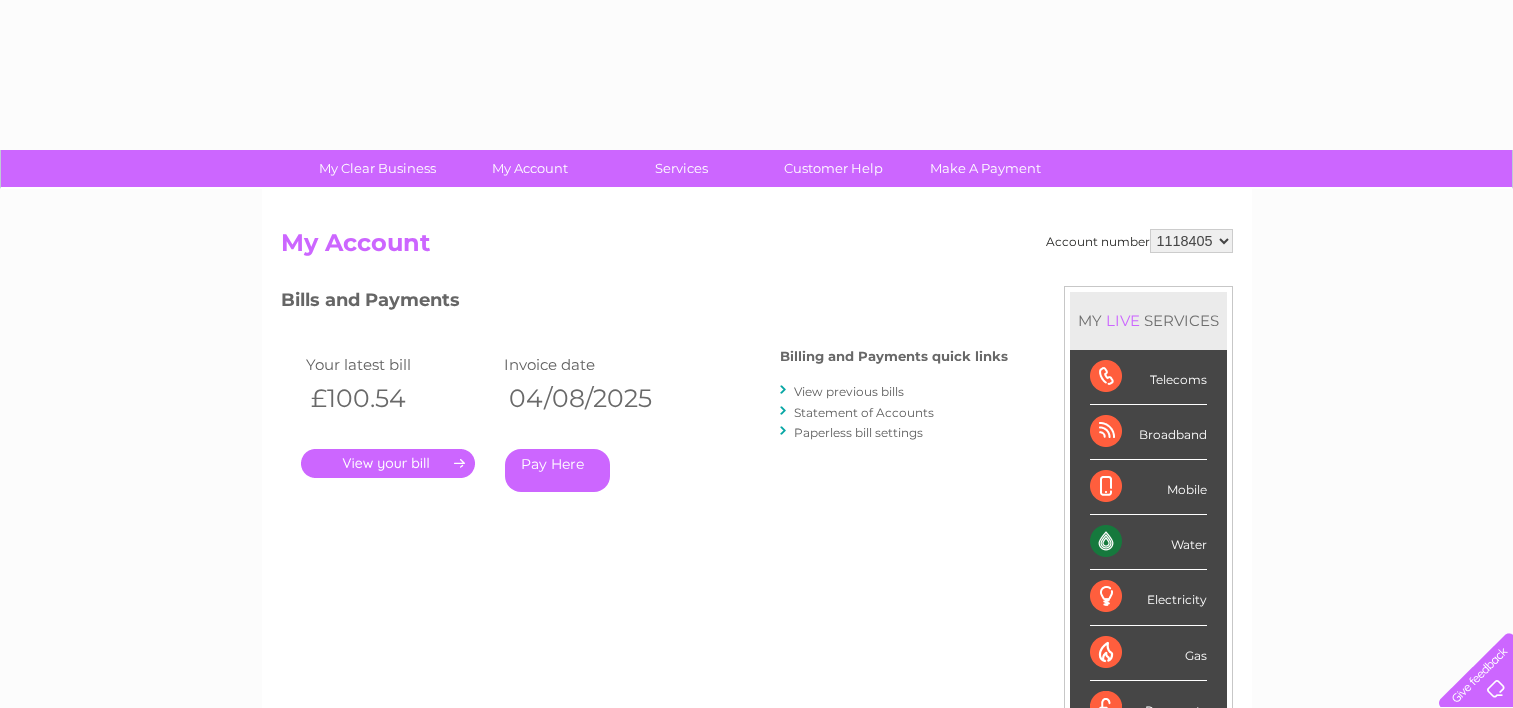 scroll, scrollTop: 0, scrollLeft: 0, axis: both 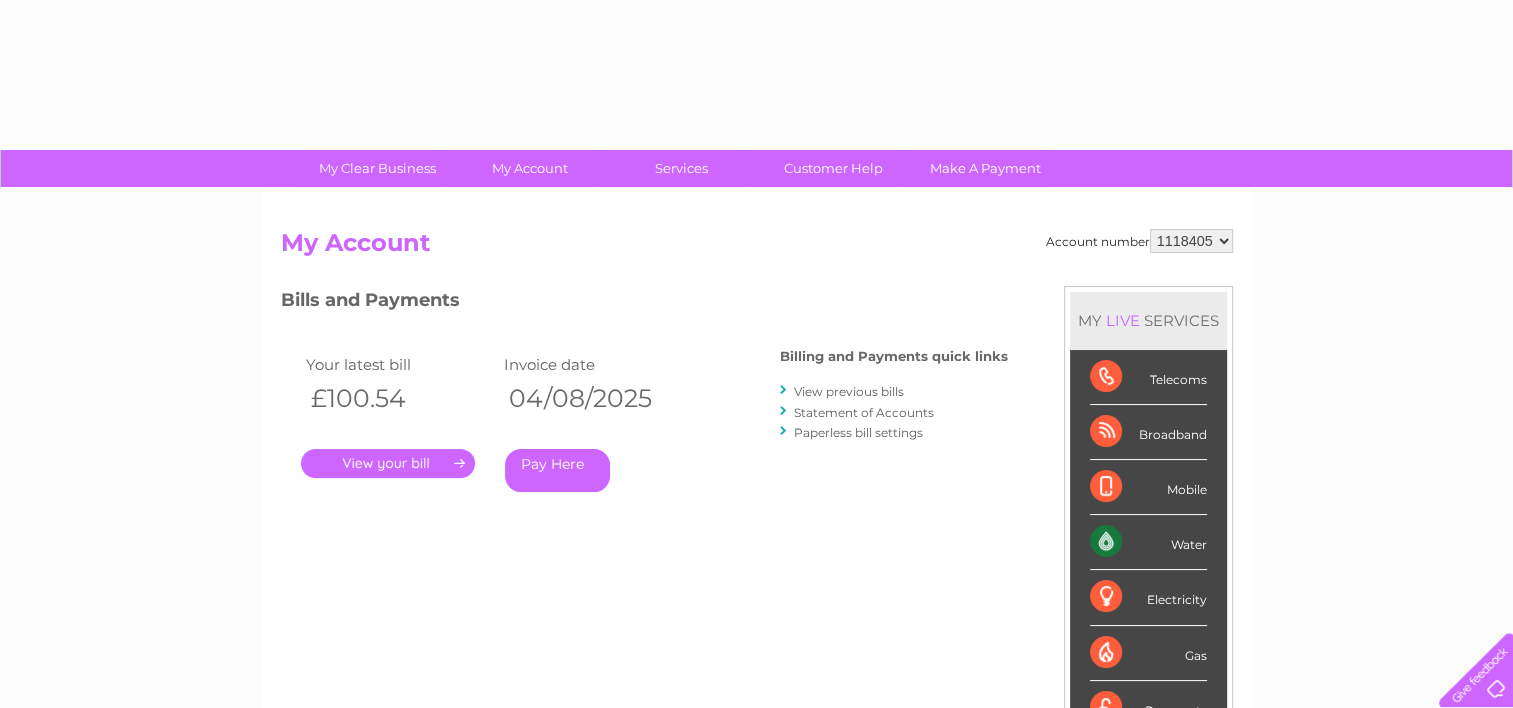 click on "." at bounding box center [388, 463] 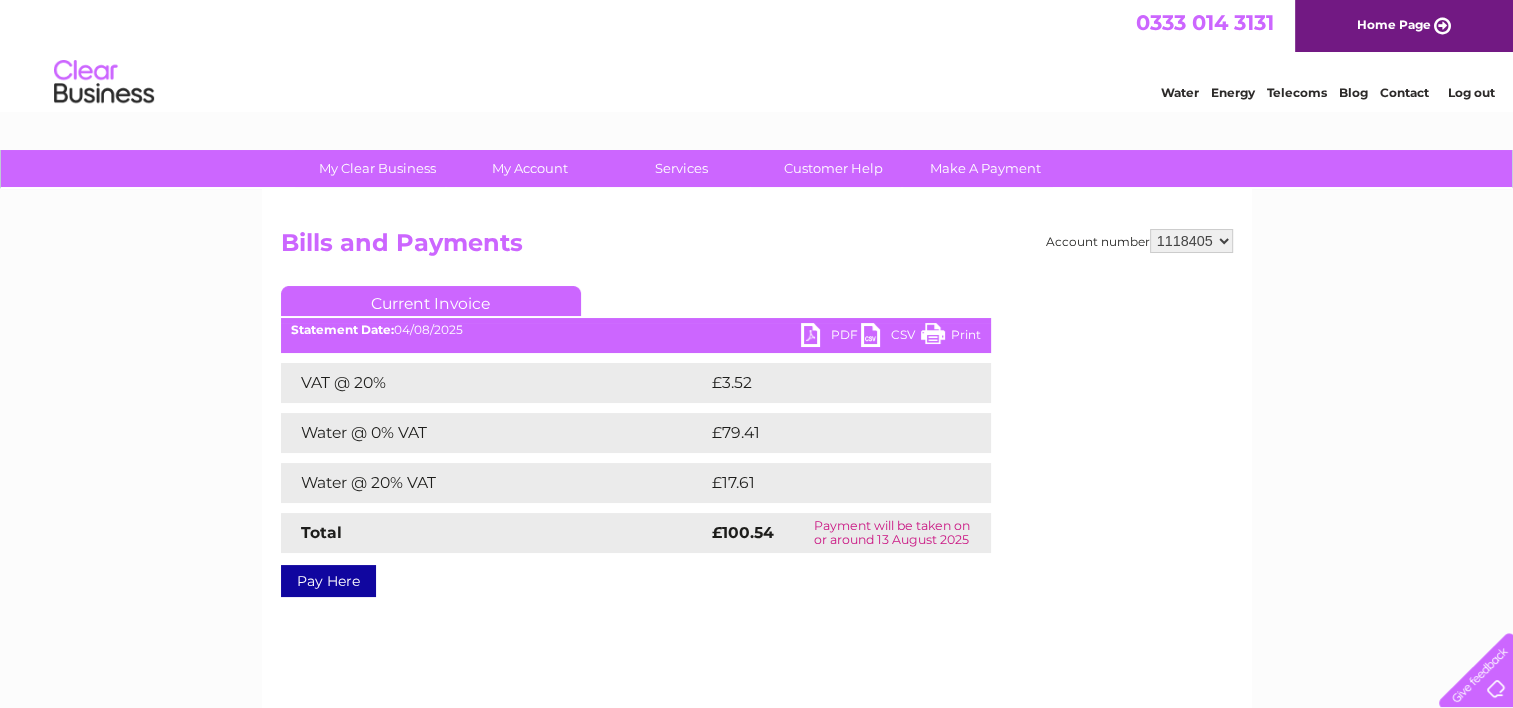 scroll, scrollTop: 0, scrollLeft: 0, axis: both 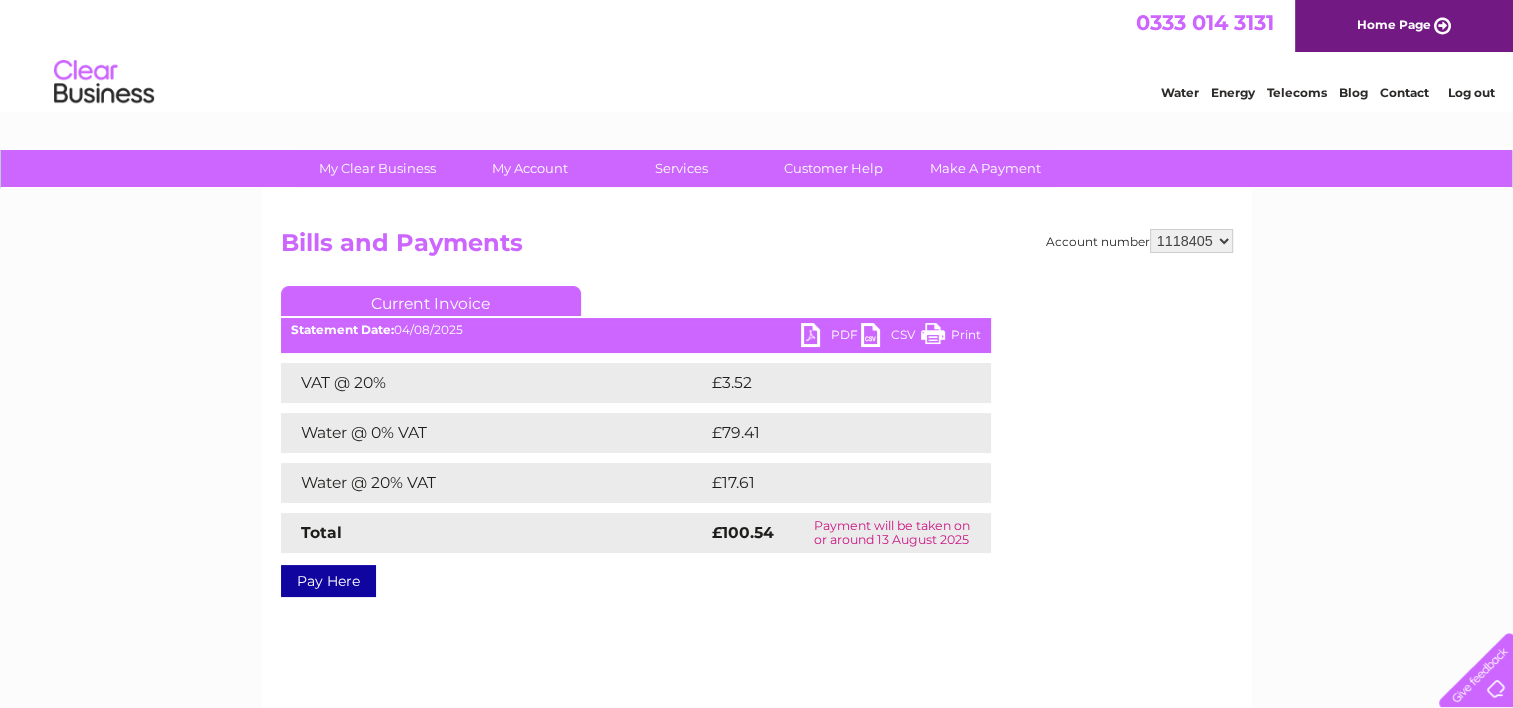 click on "PDF" at bounding box center (831, 337) 